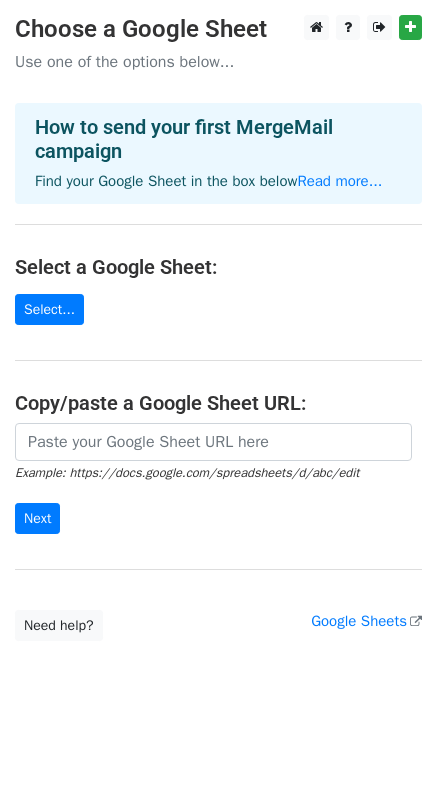 scroll, scrollTop: 0, scrollLeft: 0, axis: both 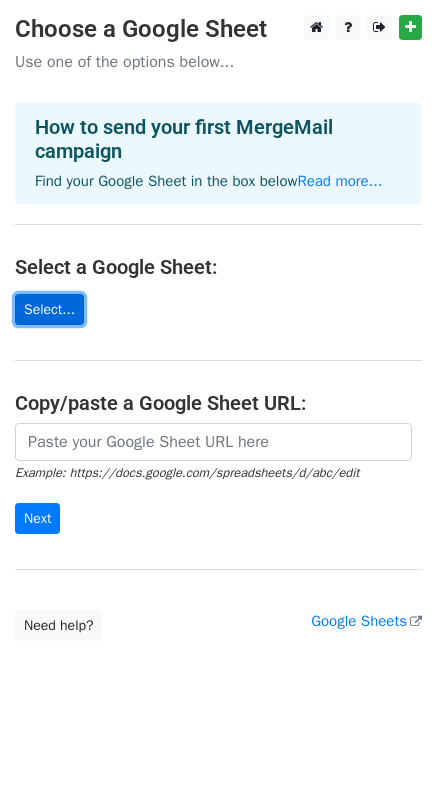 click on "Select..." at bounding box center [49, 309] 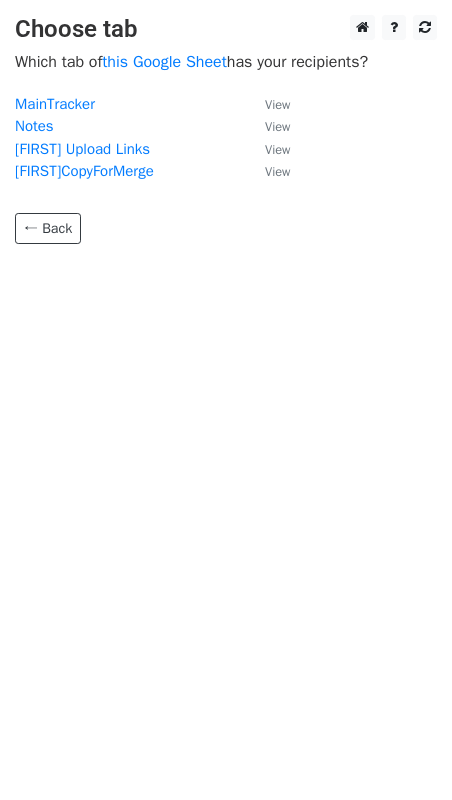 scroll, scrollTop: 0, scrollLeft: 0, axis: both 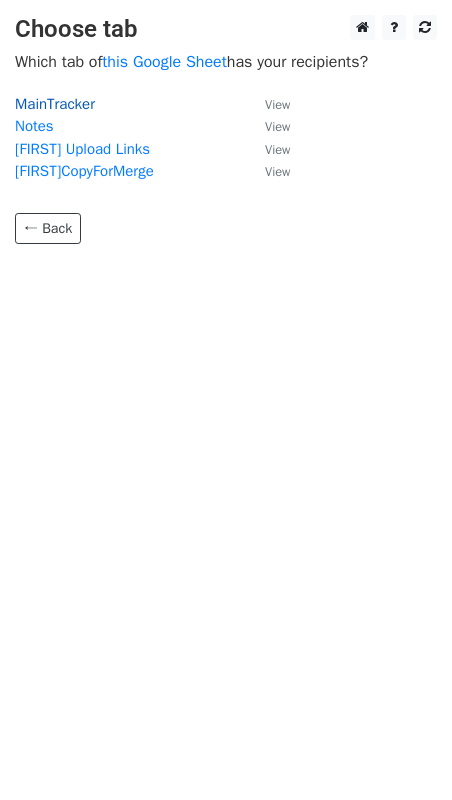 click on "MainTracker" at bounding box center [55, 104] 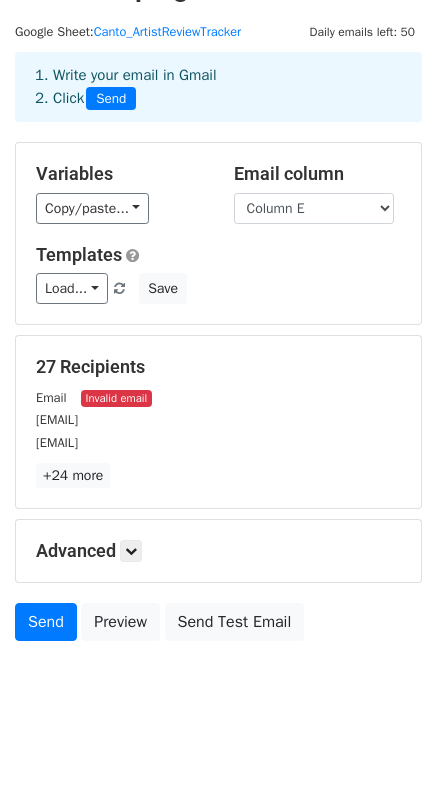 scroll, scrollTop: 56, scrollLeft: 0, axis: vertical 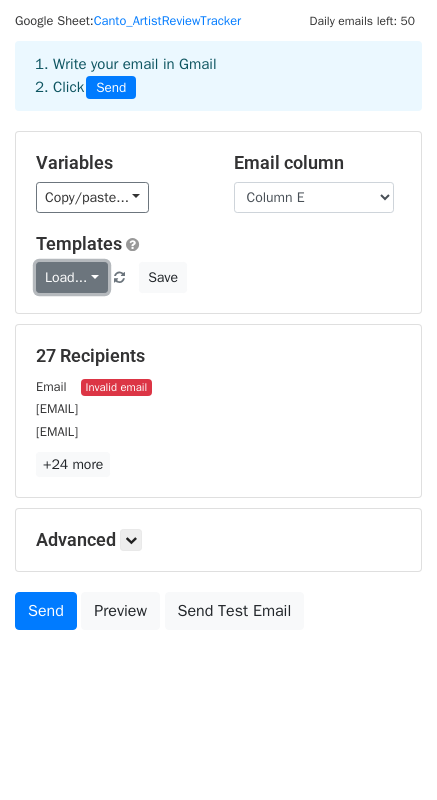 click on "Load..." at bounding box center (72, 277) 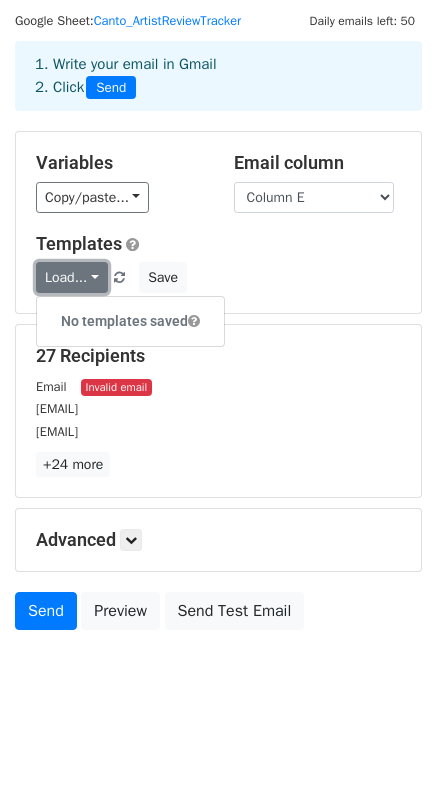 click on "Load..." at bounding box center (72, 277) 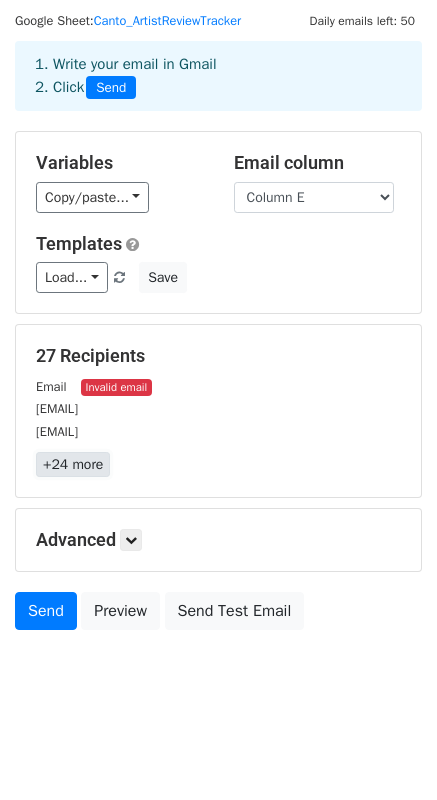 click on "+24 more" at bounding box center (73, 464) 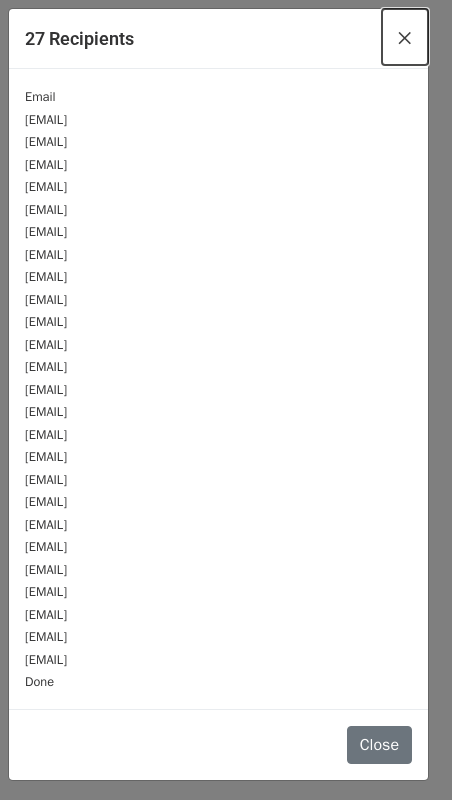 click on "×" at bounding box center (405, 37) 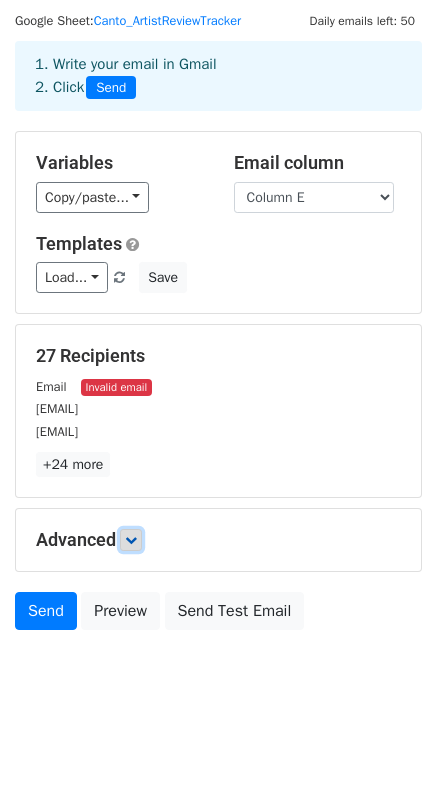 click at bounding box center (131, 540) 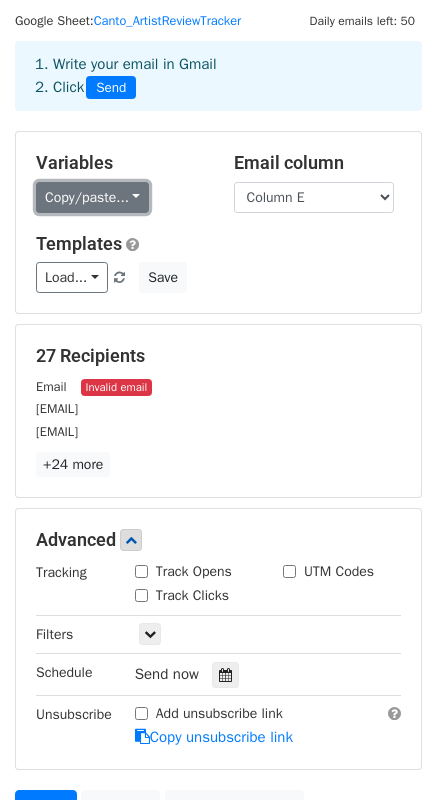click on "Copy/paste..." at bounding box center [92, 197] 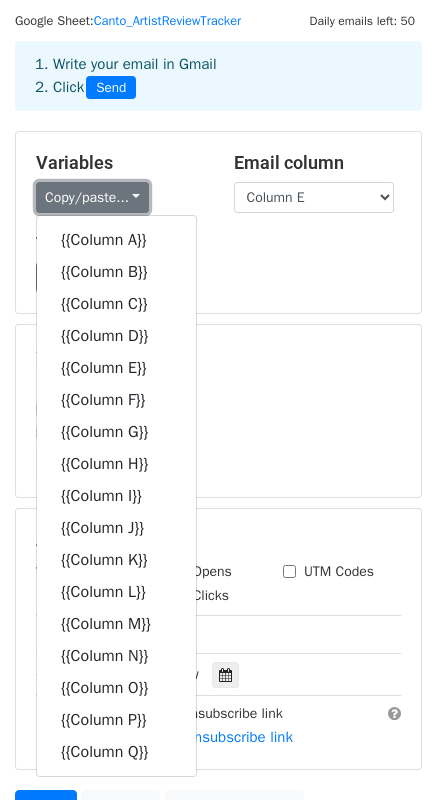click on "Copy/paste..." at bounding box center [92, 197] 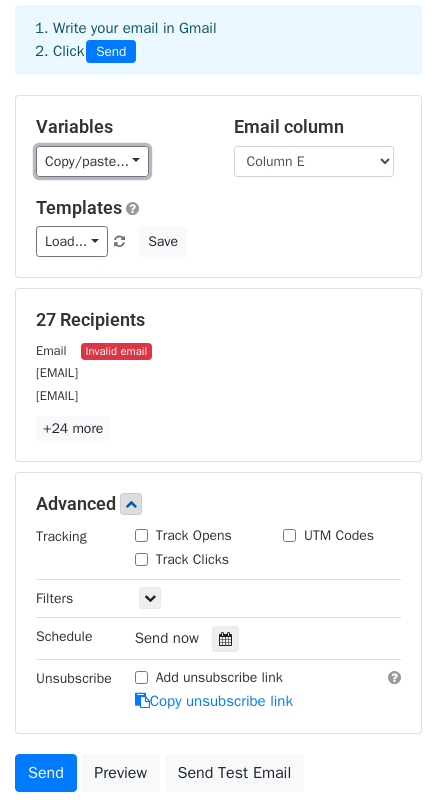 scroll, scrollTop: 69, scrollLeft: 0, axis: vertical 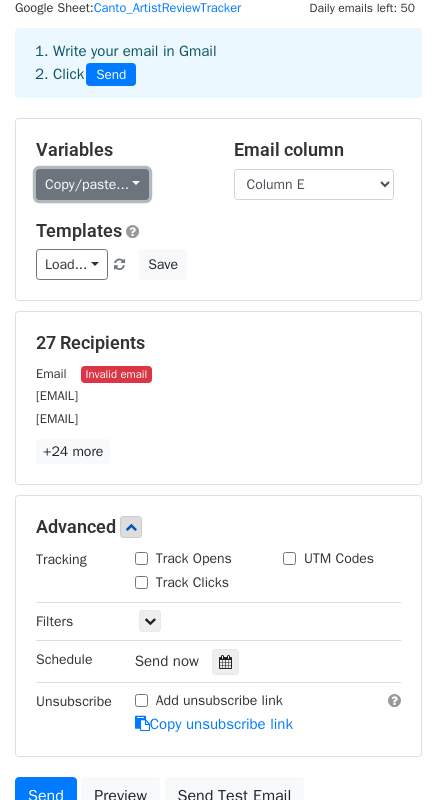 click on "Copy/paste..." at bounding box center (92, 184) 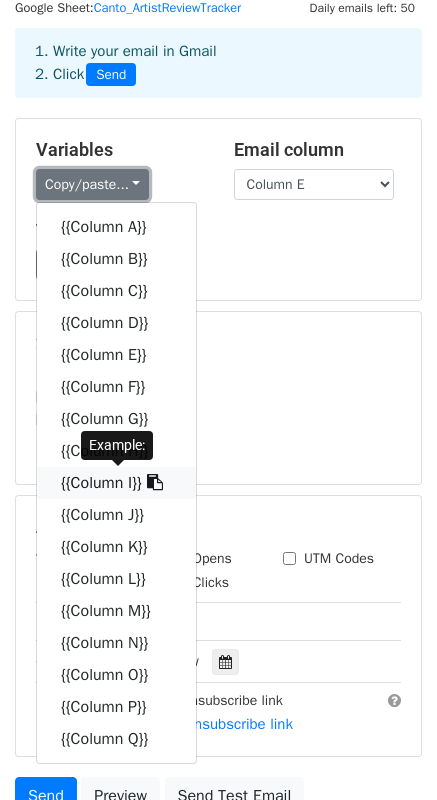 scroll, scrollTop: 252, scrollLeft: 0, axis: vertical 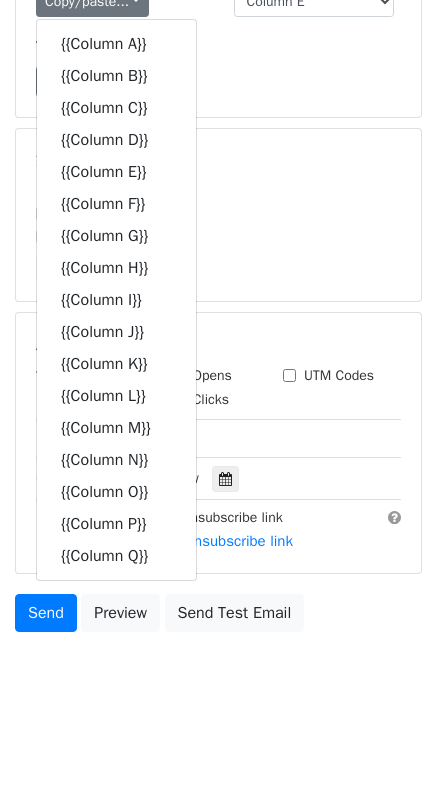 click on "[EMAIL]" at bounding box center (218, 235) 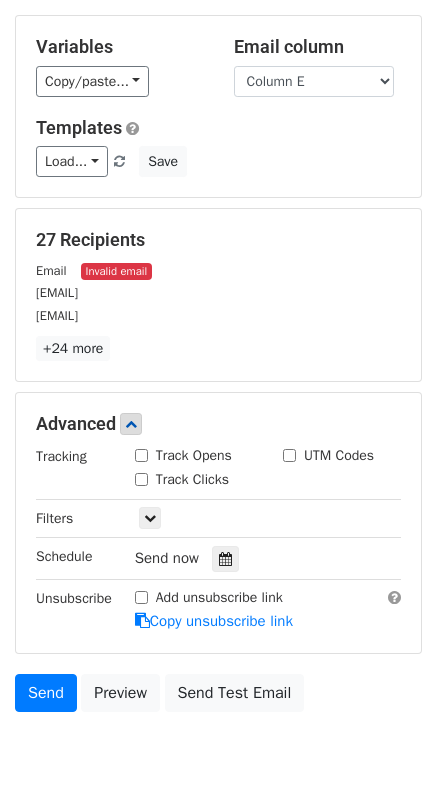 scroll, scrollTop: 174, scrollLeft: 0, axis: vertical 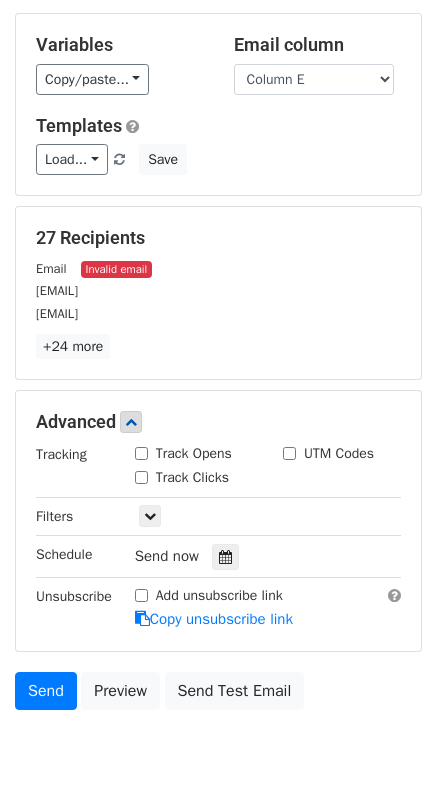 click on "Track Opens" at bounding box center [141, 453] 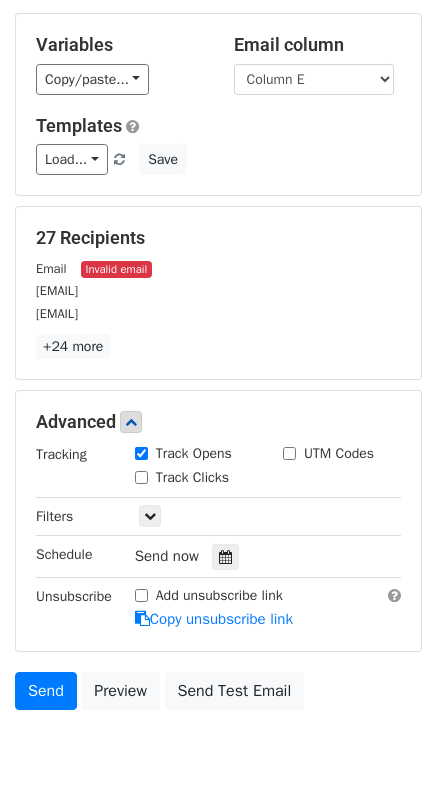 click on "Track Clicks" at bounding box center (141, 477) 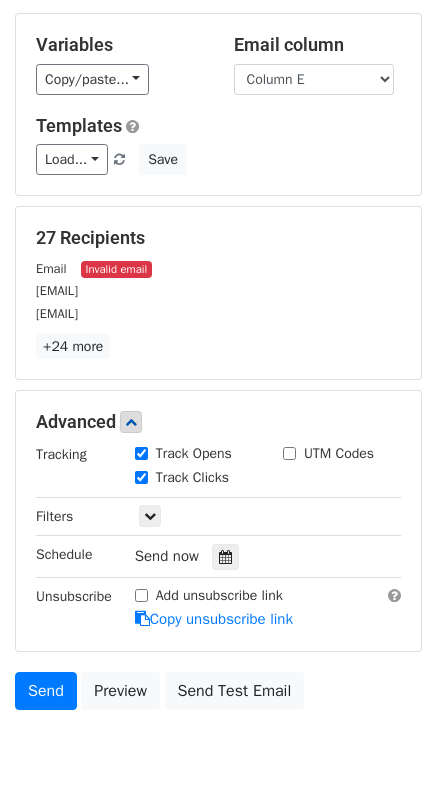 click on "UTM Codes" at bounding box center (328, 453) 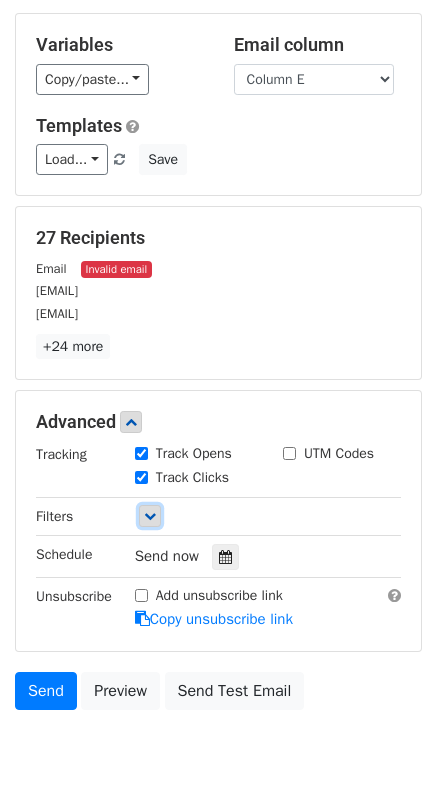 click at bounding box center (150, 516) 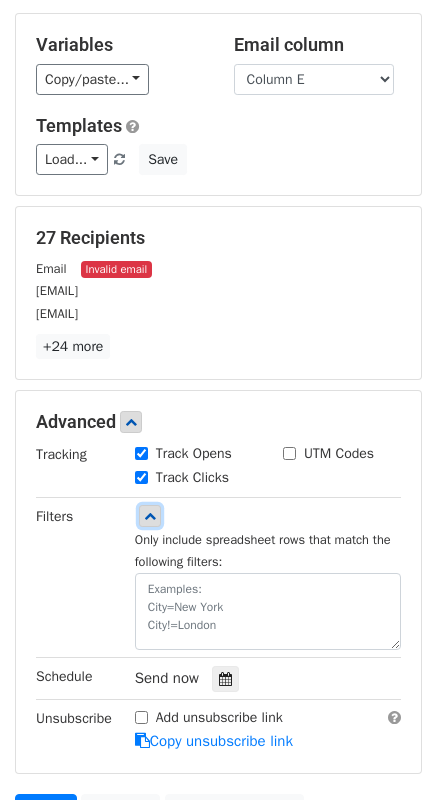 click at bounding box center (150, 516) 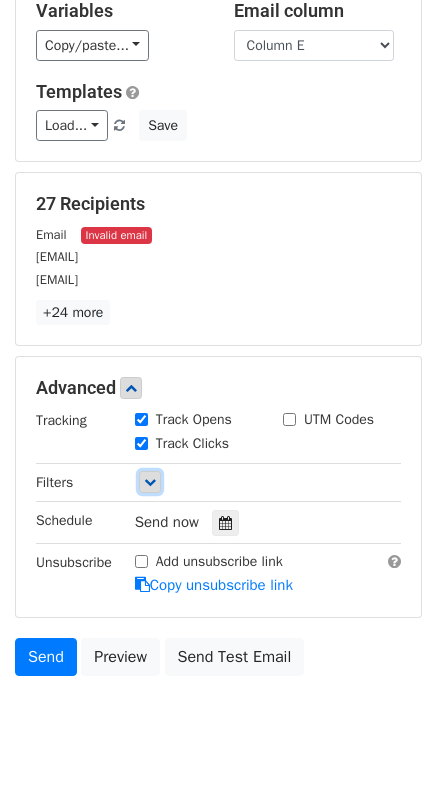 scroll, scrollTop: 210, scrollLeft: 0, axis: vertical 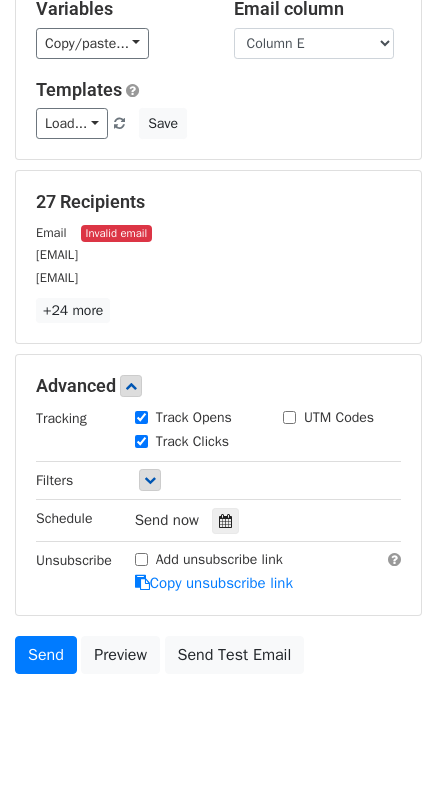 click on "Invalid email" at bounding box center [116, 233] 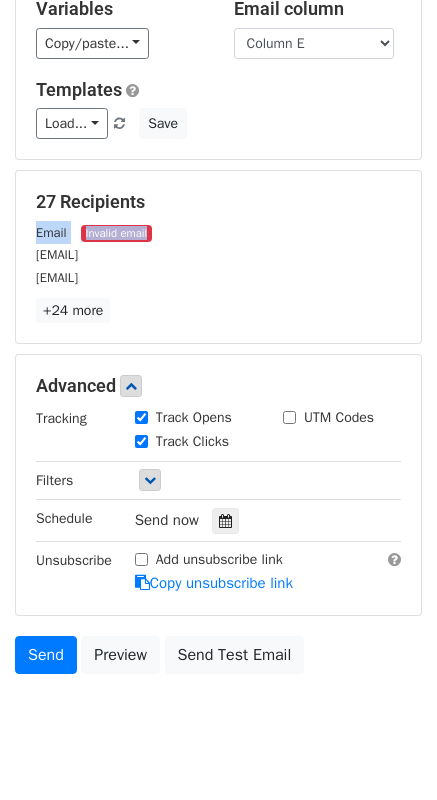 click on "Invalid email" at bounding box center (116, 233) 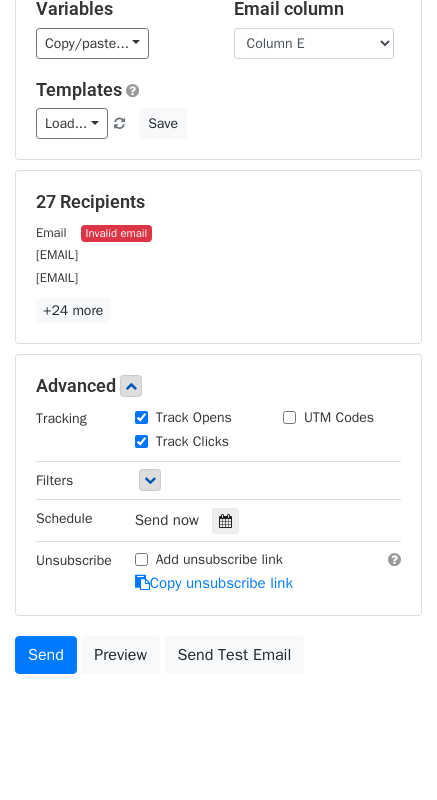 click on "ana@[example.com]" at bounding box center [218, 277] 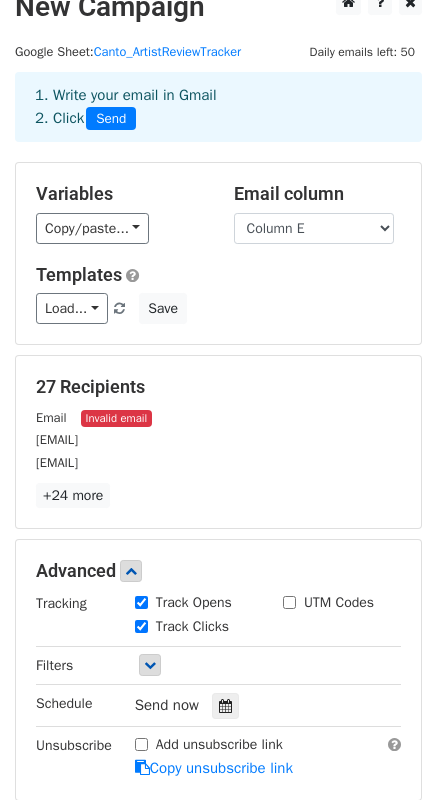 scroll, scrollTop: 0, scrollLeft: 0, axis: both 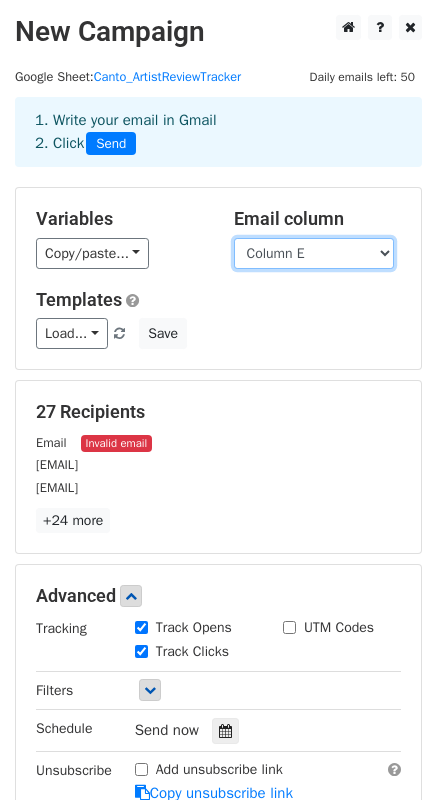 click on "Column A
Column B
Column C
Column D
Column E
Column F
Column G
Column H
Column I
Column J
Column K
Column L
Column M
Column N
Column O
Column P
Column Q" at bounding box center (314, 253) 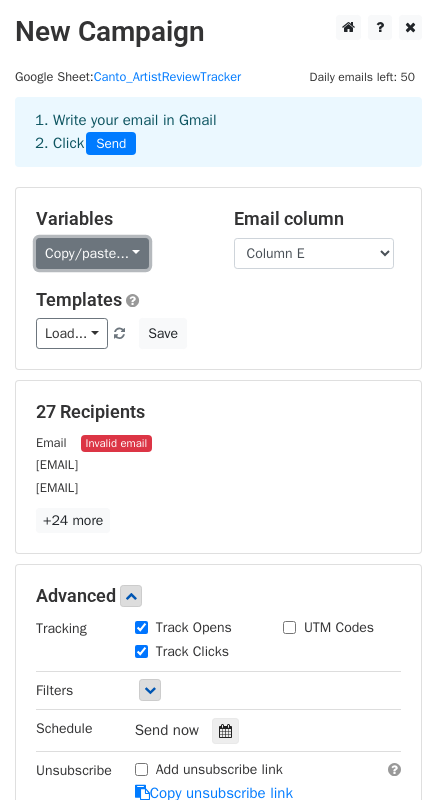 click on "Copy/paste..." at bounding box center [92, 253] 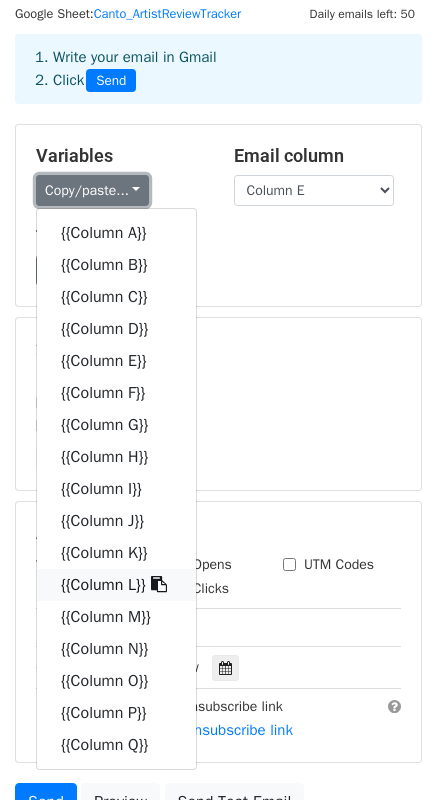 scroll, scrollTop: 0, scrollLeft: 0, axis: both 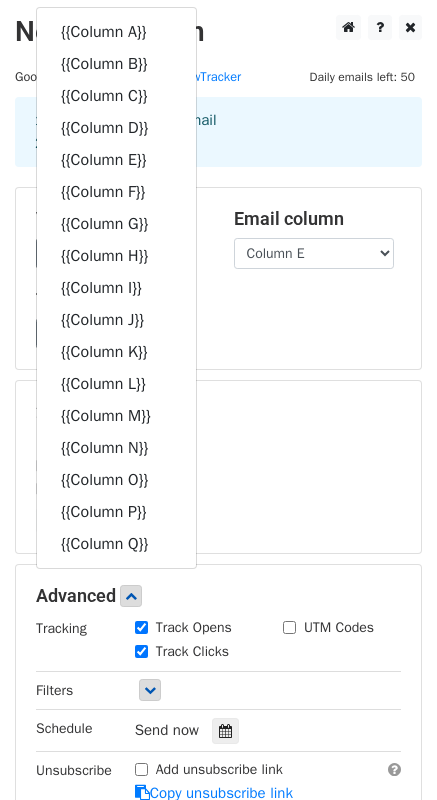 click on "27 Recipients
Email
Invalid email
adam@adamtrest.com
ana@analovescolor.com
+24 more
27 Recipients
×
Email
adam@adamtrest.com
ana@analovescolor.com
astabarrington@gmail.com
hello@bambiramsey.com
bethany@beenanzadesign.com
brendaolsonart@gmail.com
hellocrissierodda@gmail.com
info@ericaroot.com
fay@fayford.com
joncannelldesign@gmail.com
kathwaxmanillustration@gmail.com
kendra@iinet.com
kenzie@snippetsofwhimsy.com
lexik@lexiknilson.com
lilitoddart@gmail.com
lori@studiolika.com
hello@marapenny.com
megannollerholt@gmail.com
melissa.lakey.art@gmail.com
net@kokebstudio.com
nicolelarue@kindgoodsstudio.com
hello@sarahgolden.org
sarah@sarahpapworth.com
sarah@craftedmoon.com
tequitiaillustrated@gmail.com
Done
Close" at bounding box center (218, 467) 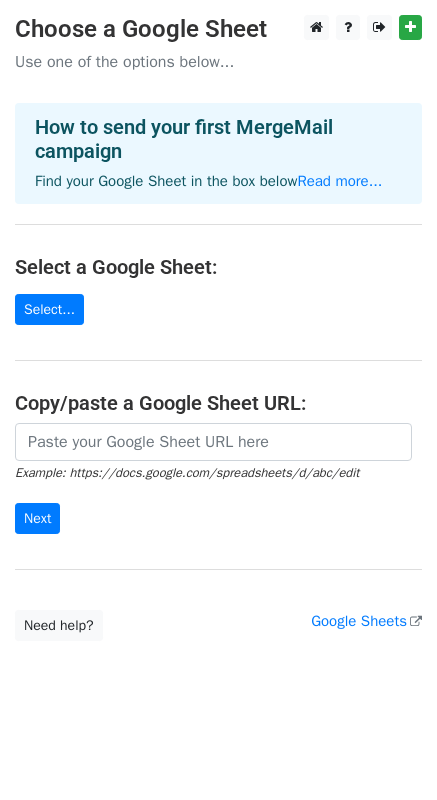 scroll, scrollTop: 0, scrollLeft: 0, axis: both 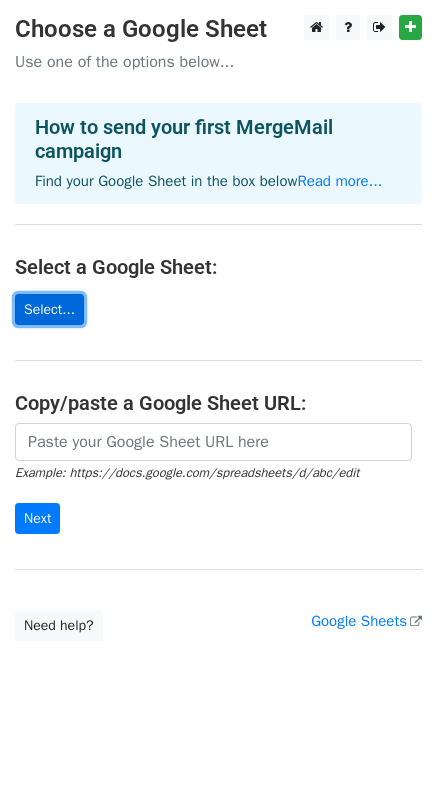 click on "Select..." at bounding box center [49, 309] 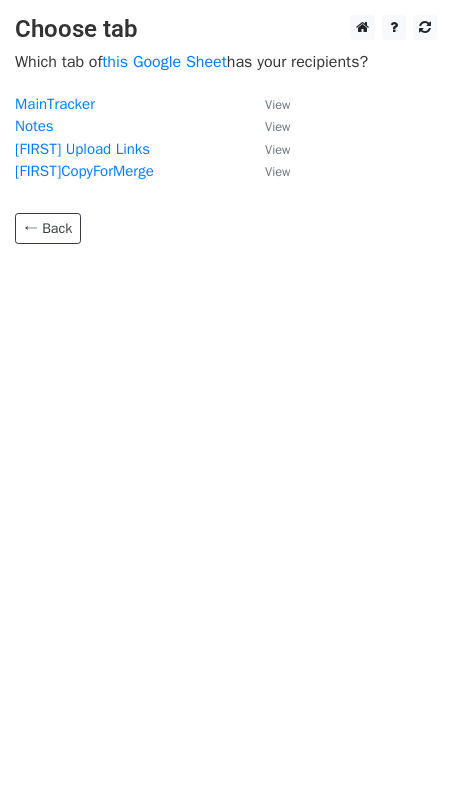 scroll, scrollTop: 0, scrollLeft: 0, axis: both 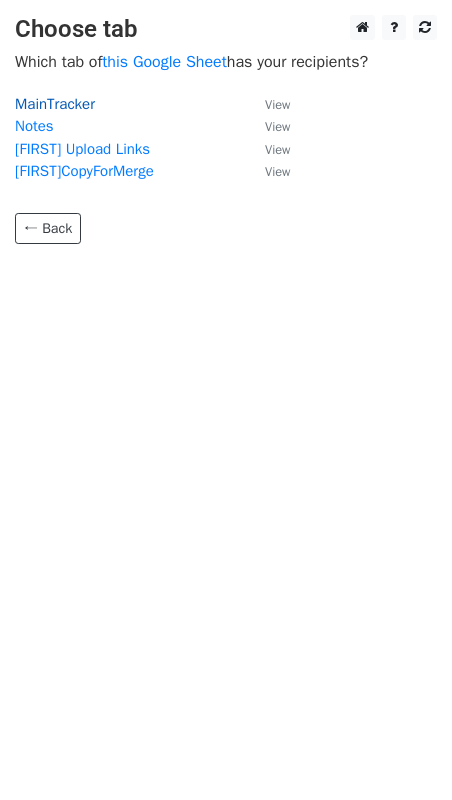 click on "MainTracker" at bounding box center (55, 104) 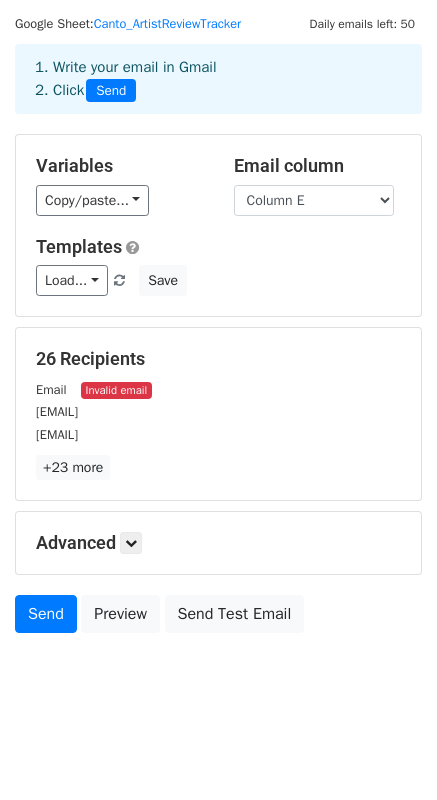 scroll, scrollTop: 56, scrollLeft: 0, axis: vertical 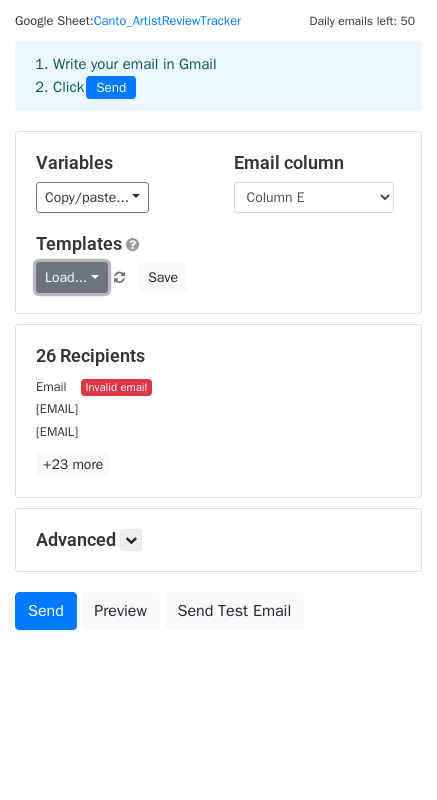 click on "Load..." at bounding box center [72, 277] 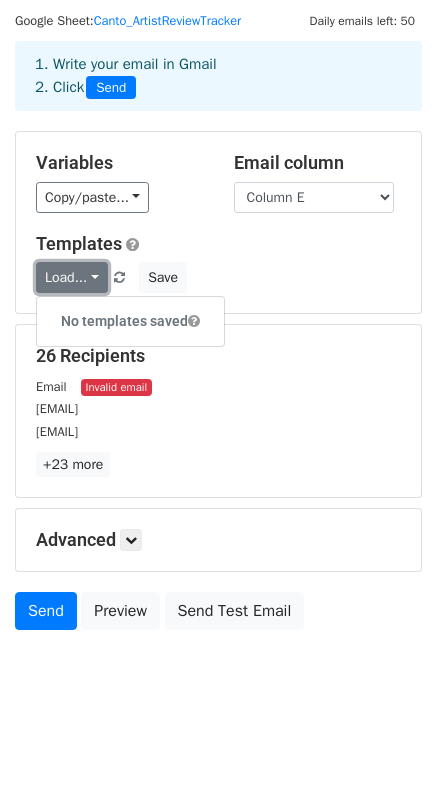 click on "Load..." at bounding box center (72, 277) 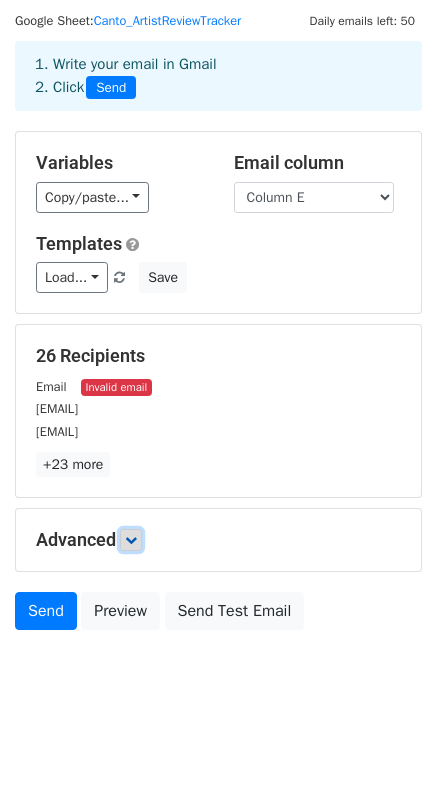 click at bounding box center [131, 540] 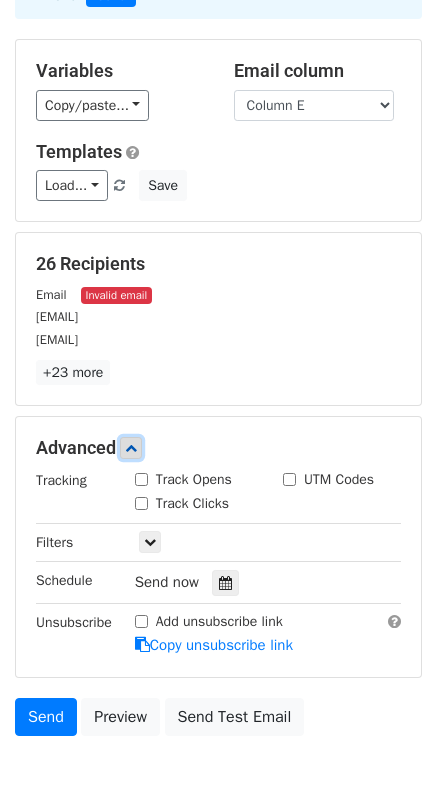 scroll, scrollTop: 199, scrollLeft: 0, axis: vertical 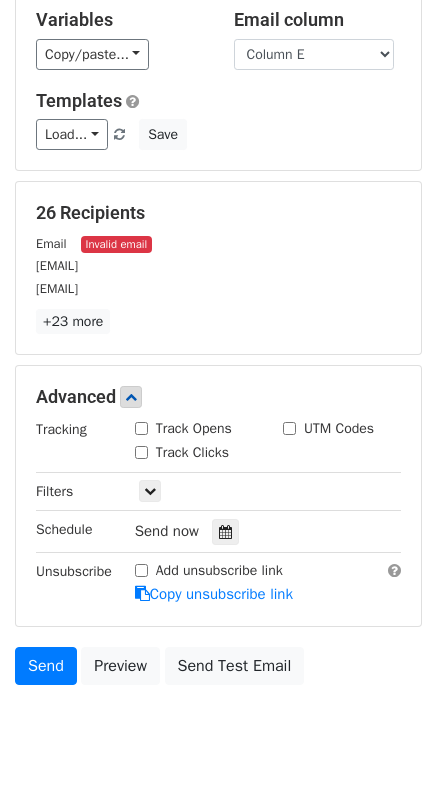click on "Track Opens" at bounding box center [141, 428] 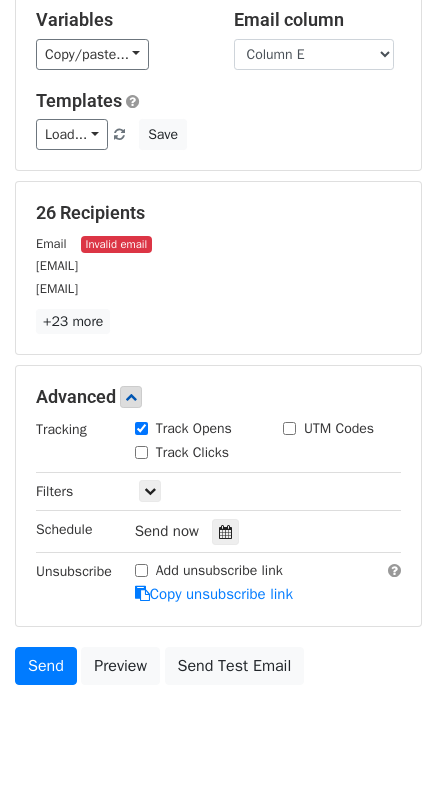 click on "UTM Codes" at bounding box center [289, 428] 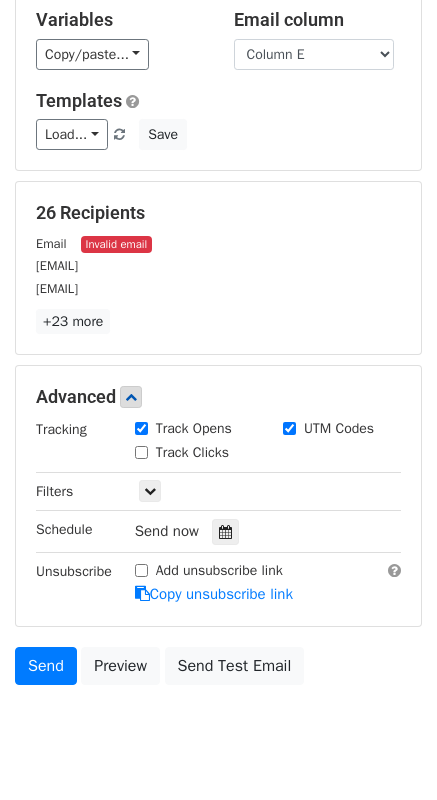 click on "Track Clicks" at bounding box center [141, 452] 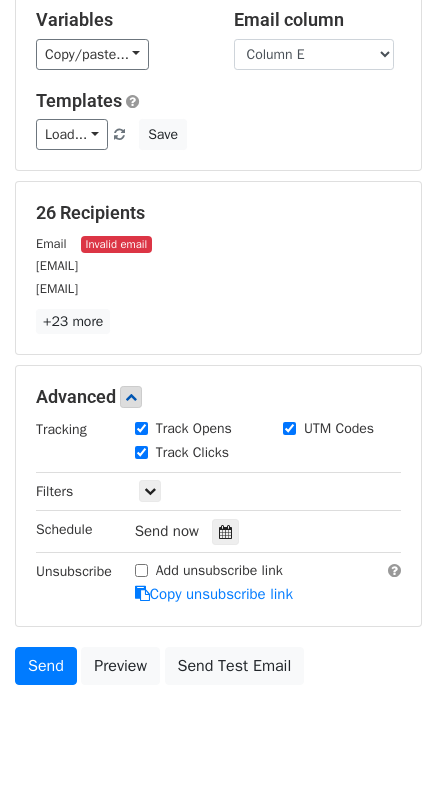 click on "+23 more" at bounding box center [218, 321] 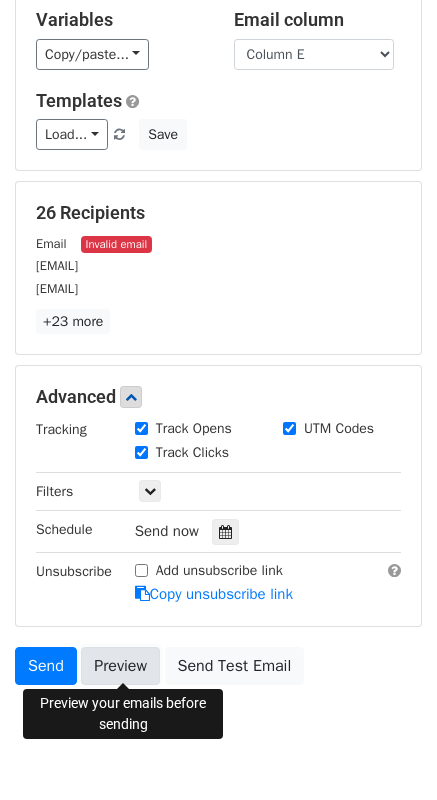 click on "Preview" at bounding box center (120, 666) 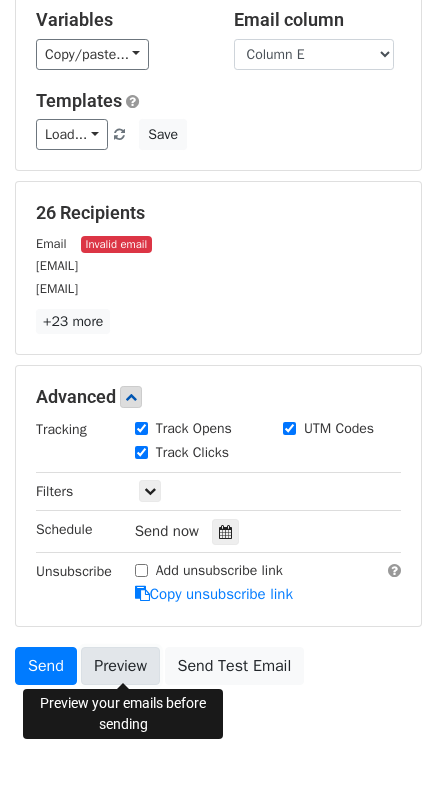 click on "Preview" at bounding box center (120, 666) 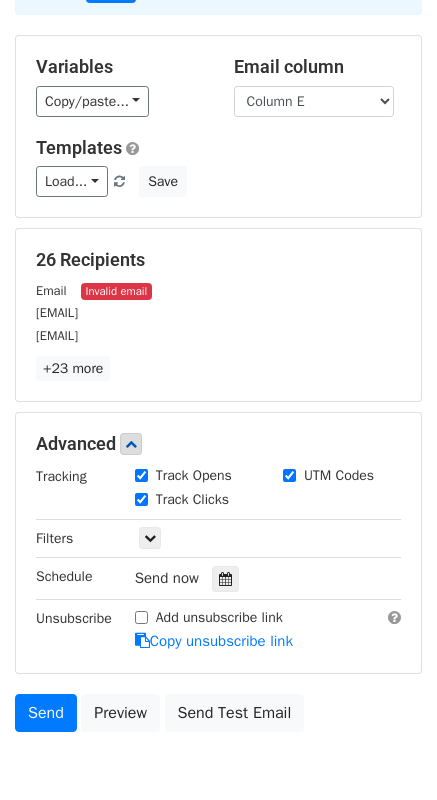 scroll, scrollTop: 147, scrollLeft: 0, axis: vertical 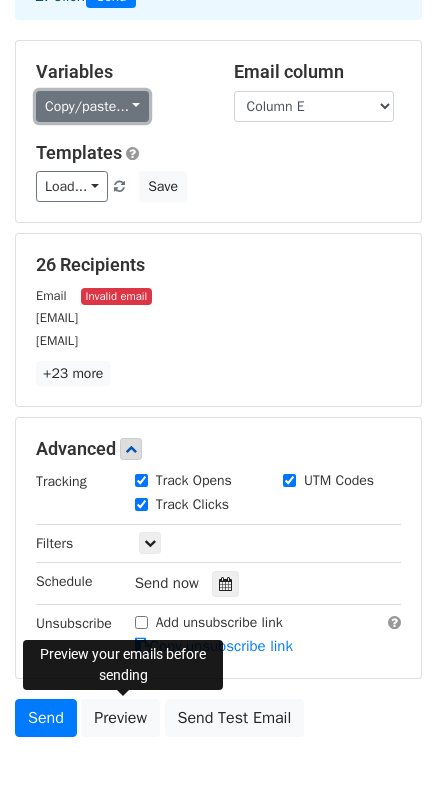 click on "Copy/paste..." at bounding box center (92, 106) 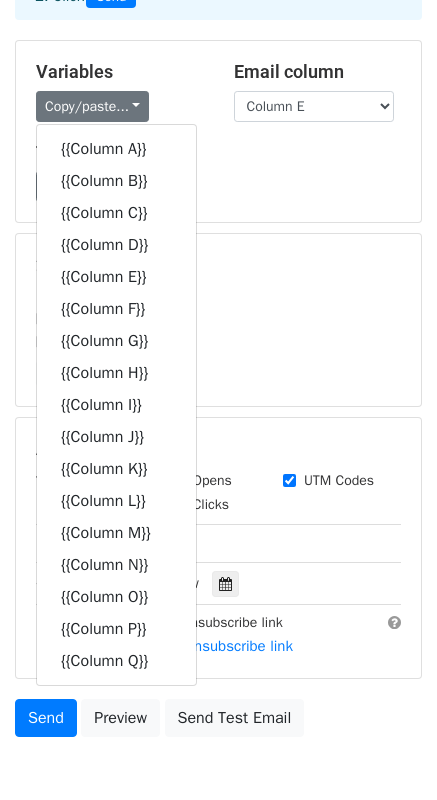 click on "Variables
Copy/paste...
{{Column A}}
{{Column B}}
{{Column C}}
{{Column D}}
{{Column E}}
{{Column F}}
{{Column G}}
{{Column H}}
{{Column I}}
{{Column J}}
{{Column K}}
{{Column L}}
{{Column M}}
{{Column N}}
{{Column O}}
{{Column P}}
{{Column Q}}
Email column
Column A
Column B
Column C
Column D
Column E
Column F
Column G
Column H
Column I
Column J
Column K
Column L
Column M
Column N
Column O
Column P
Column Q
Templates
Load...
No templates saved
Save" at bounding box center (218, 131) 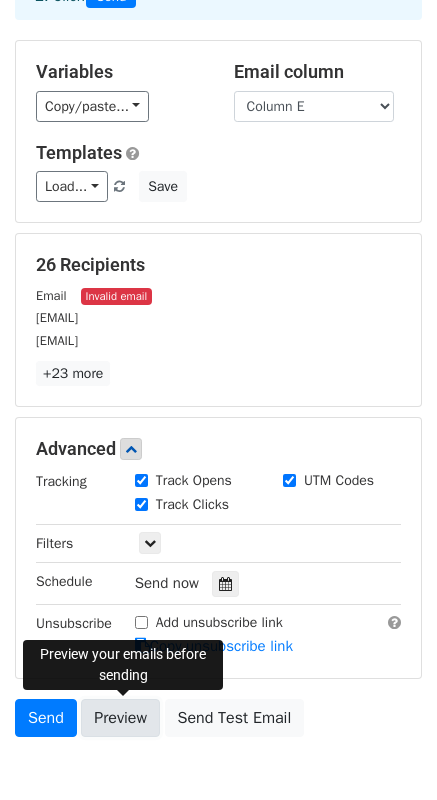 click on "Preview" at bounding box center (120, 718) 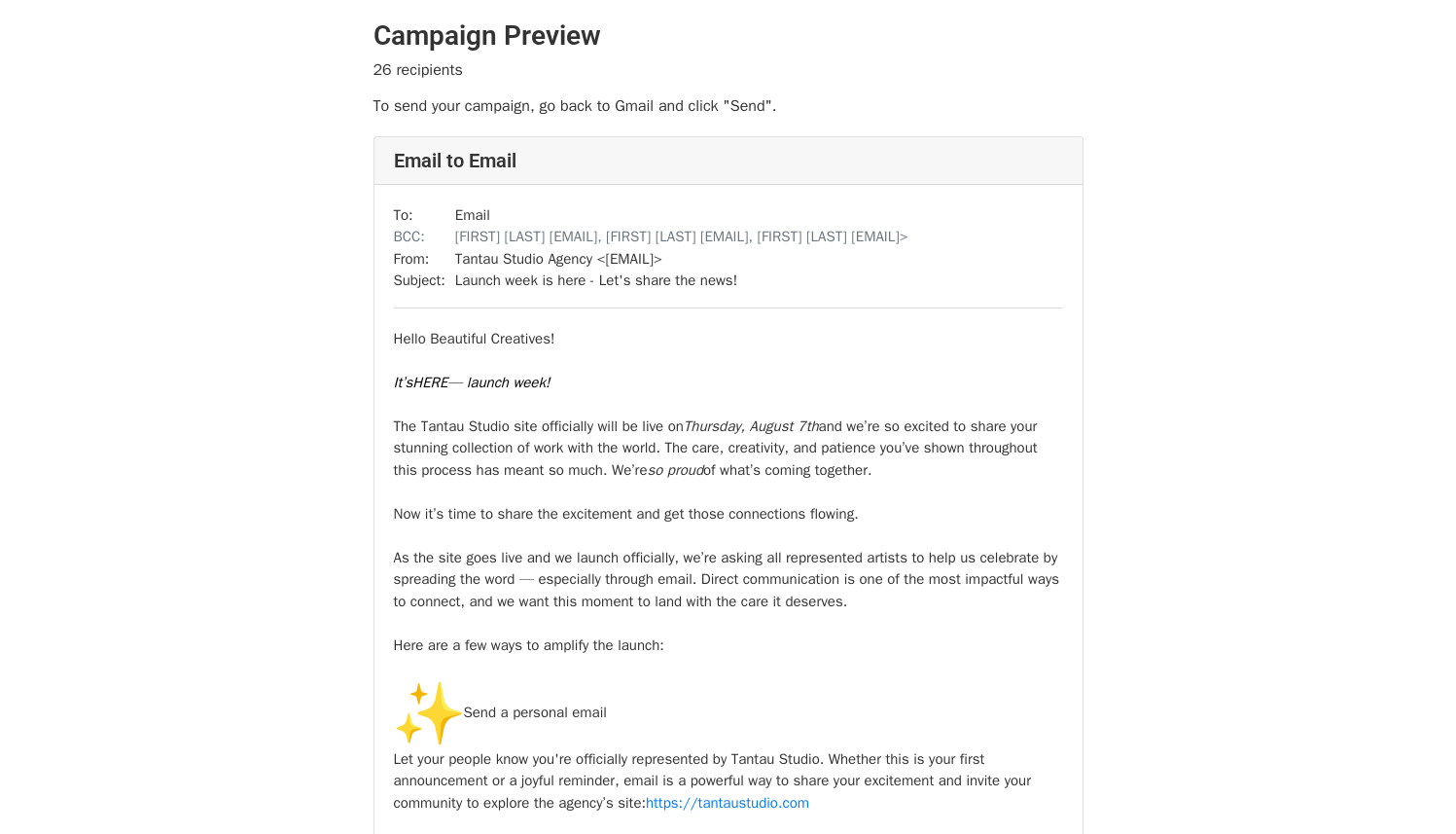 scroll, scrollTop: 0, scrollLeft: 0, axis: both 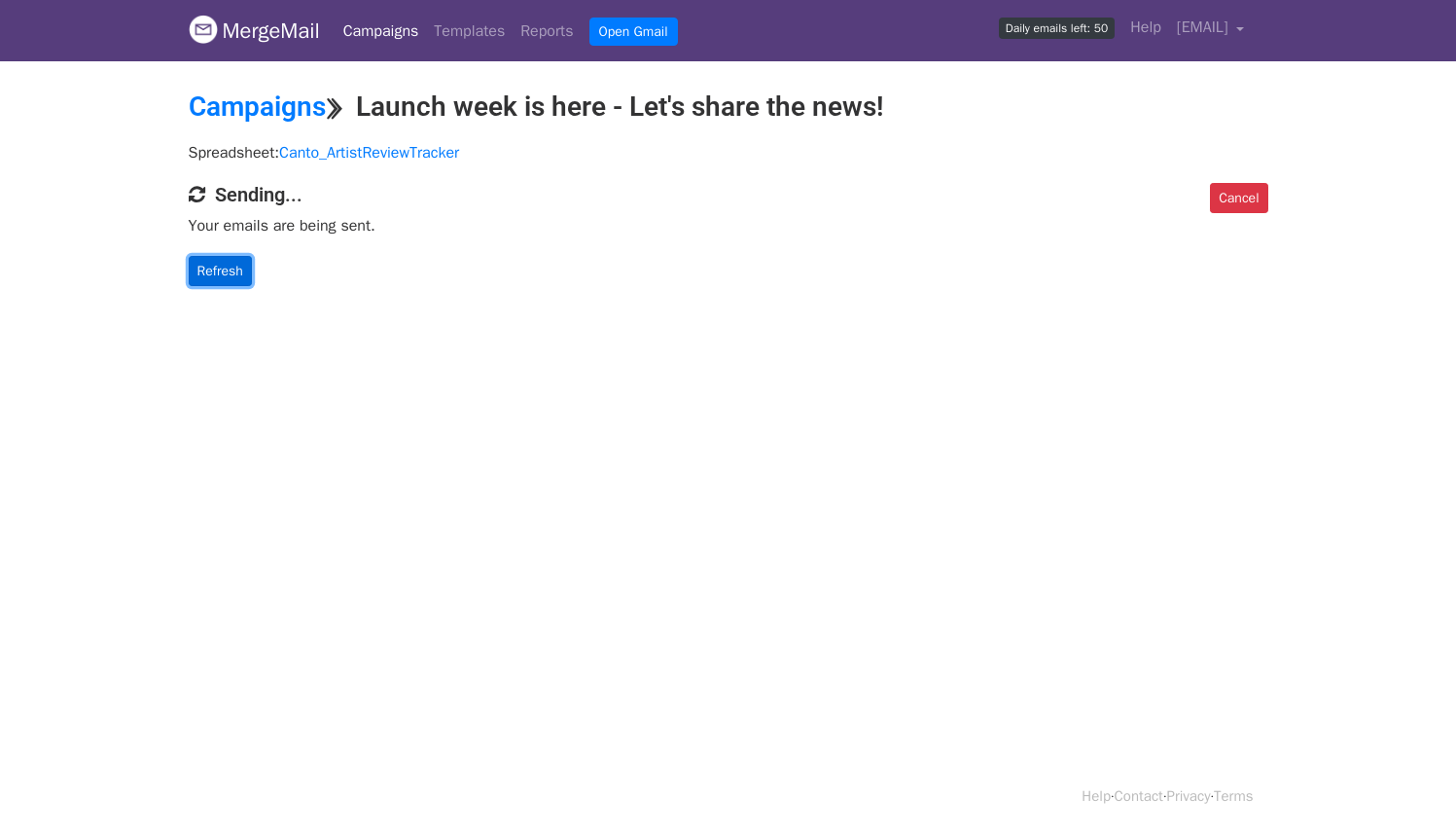 click on "Refresh" at bounding box center [220, 271] 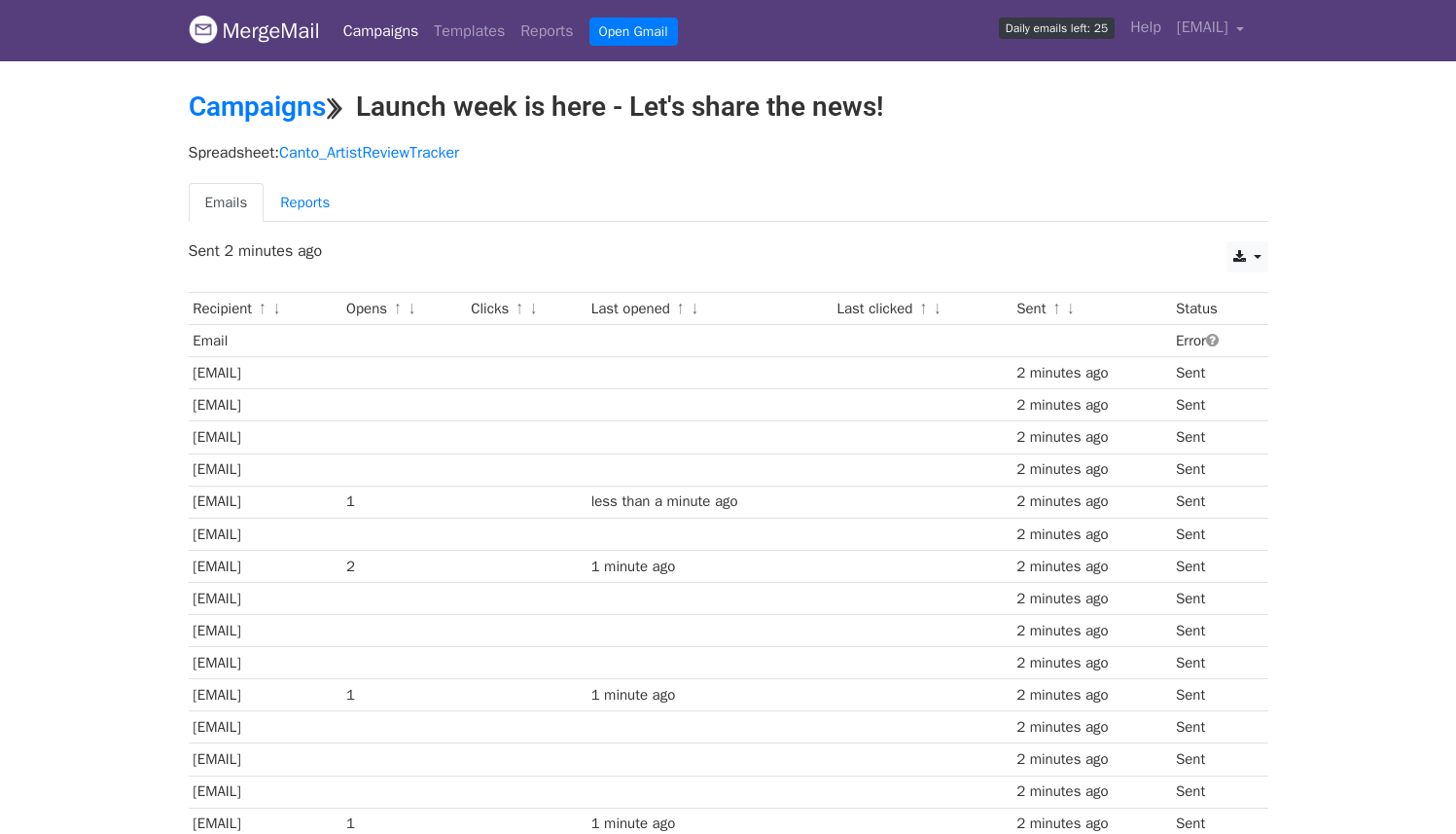 scroll, scrollTop: 0, scrollLeft: 0, axis: both 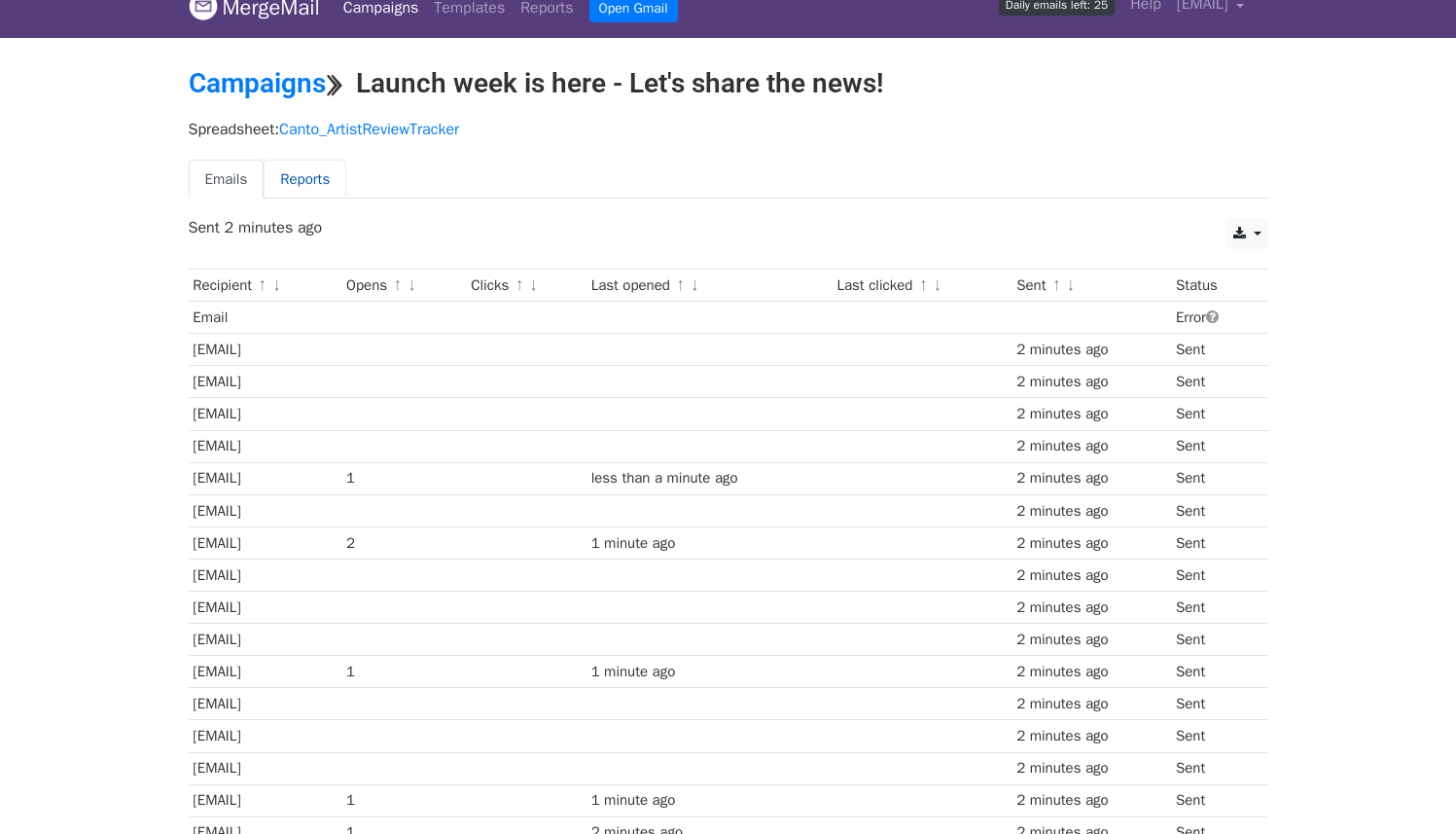 click on "Reports" at bounding box center [304, 179] 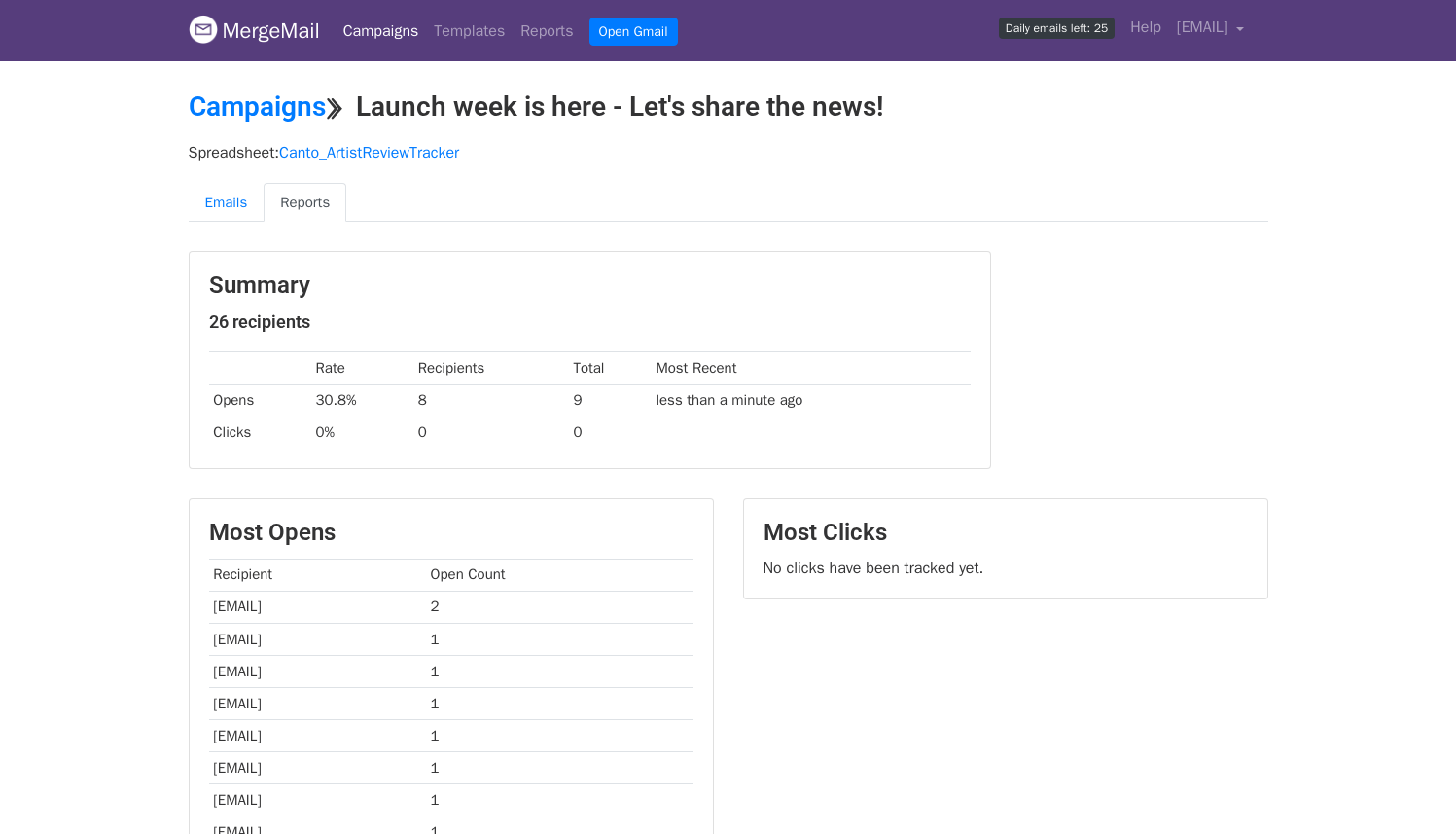 scroll, scrollTop: 0, scrollLeft: 0, axis: both 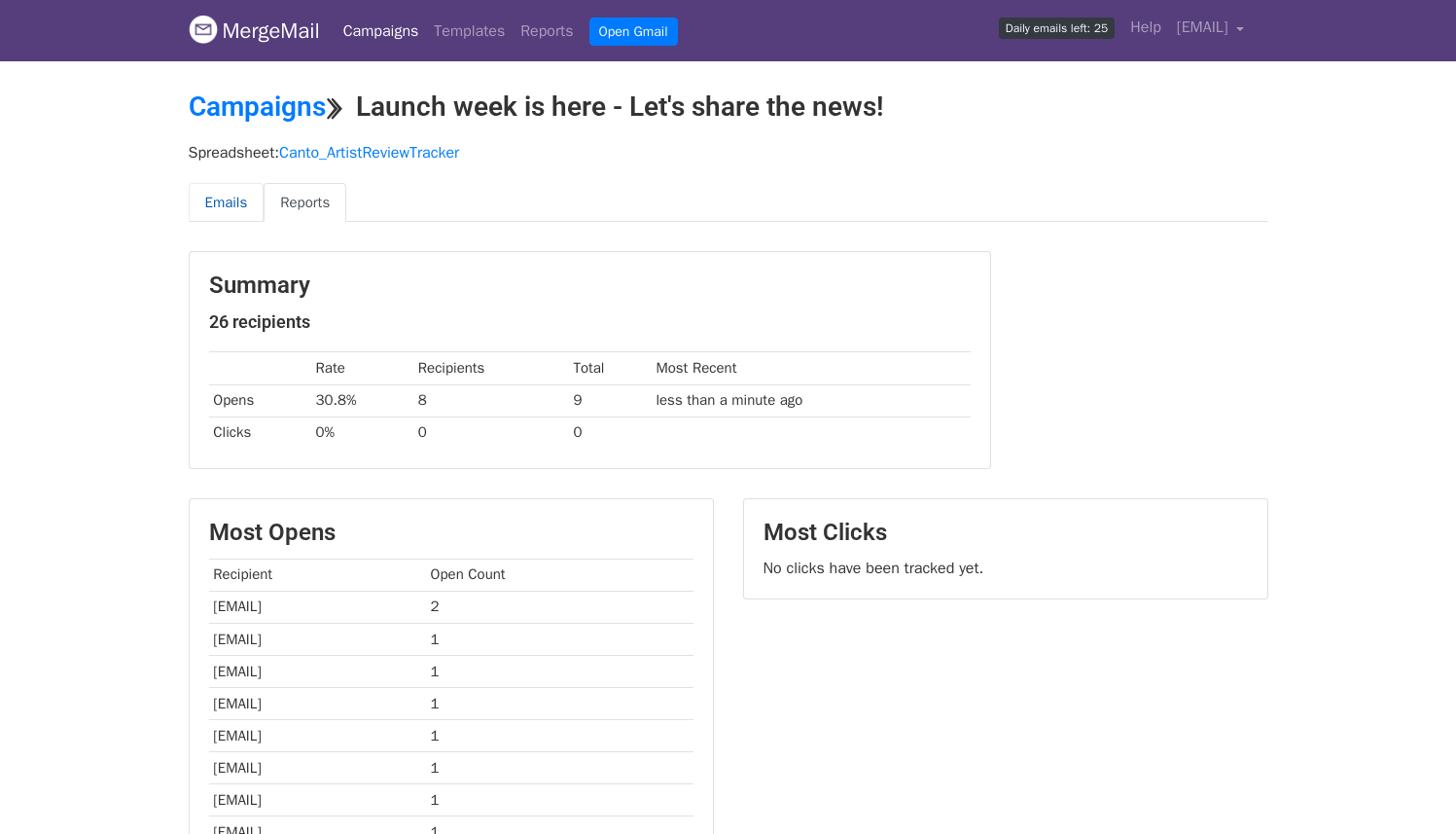 click on "Emails" at bounding box center [227, 202] 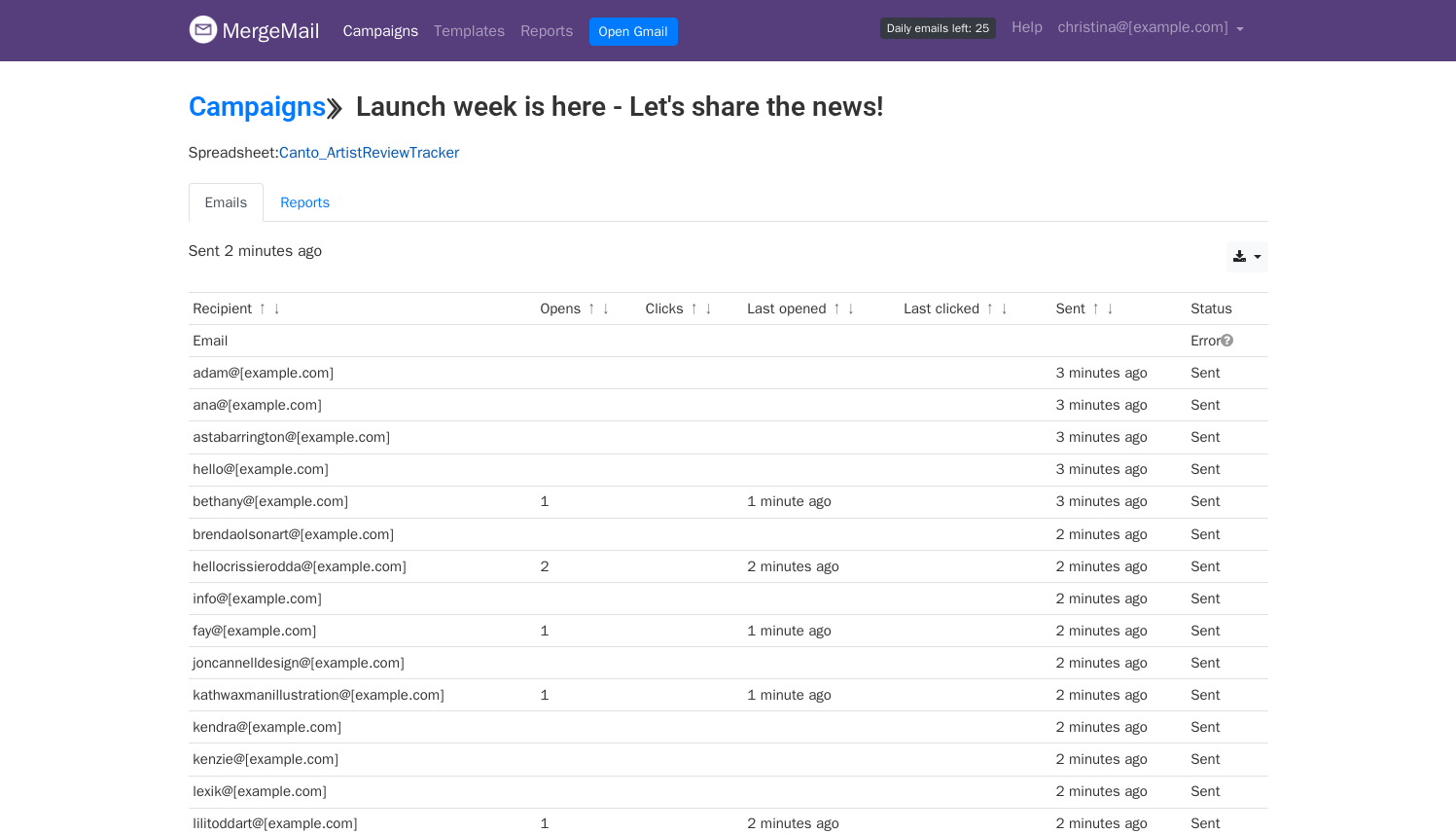 scroll, scrollTop: 0, scrollLeft: 0, axis: both 